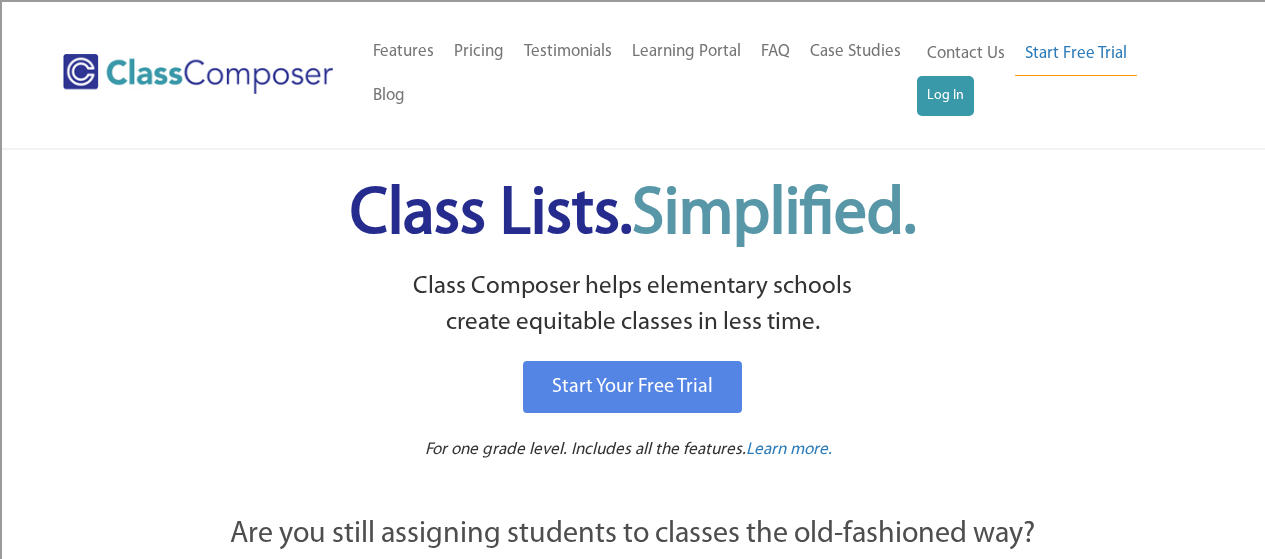 scroll, scrollTop: 0, scrollLeft: 0, axis: both 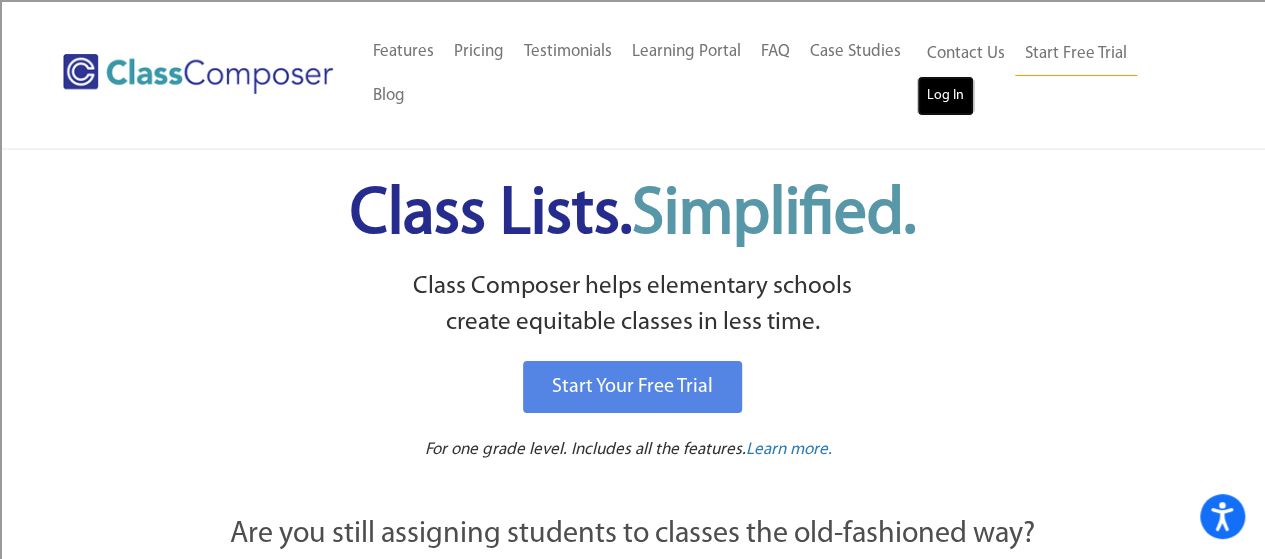 click on "Log In" at bounding box center [945, 96] 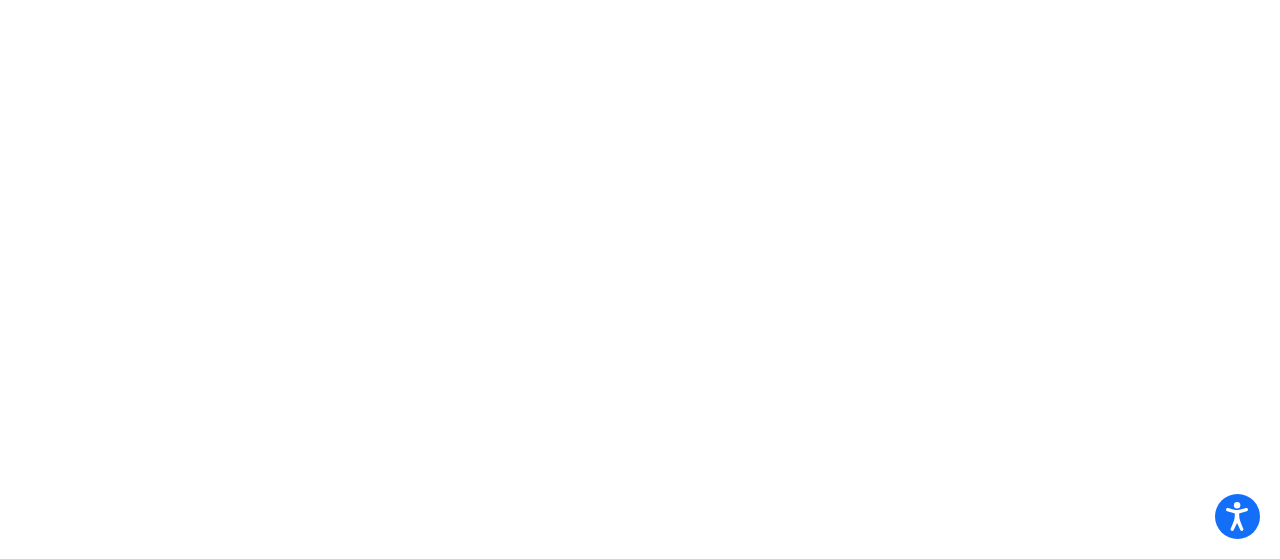 scroll, scrollTop: 0, scrollLeft: 0, axis: both 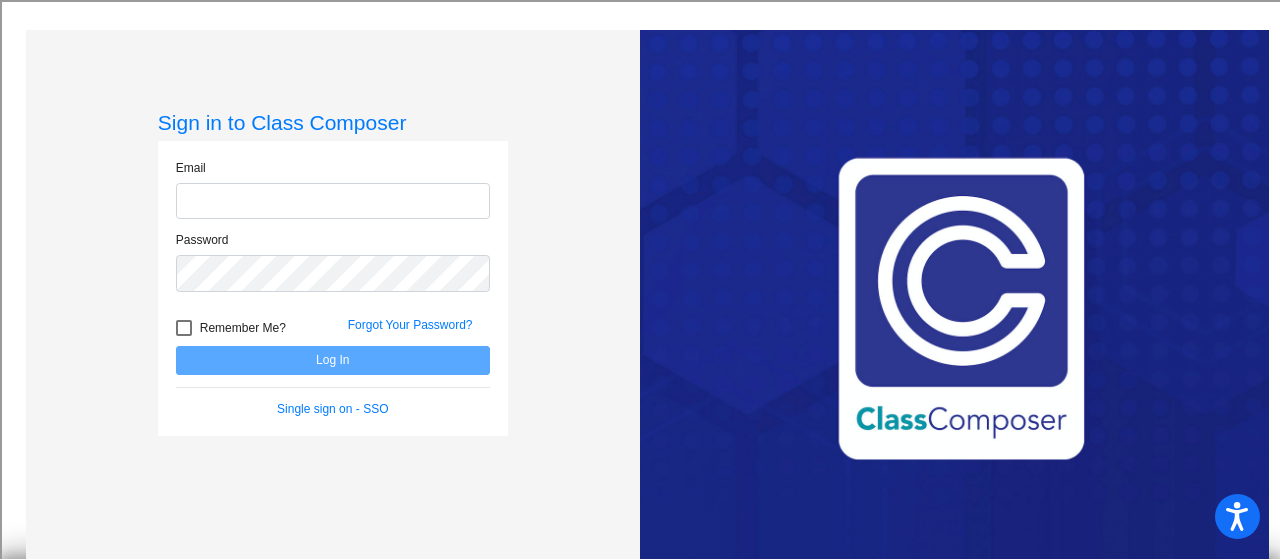 type on "[EMAIL]" 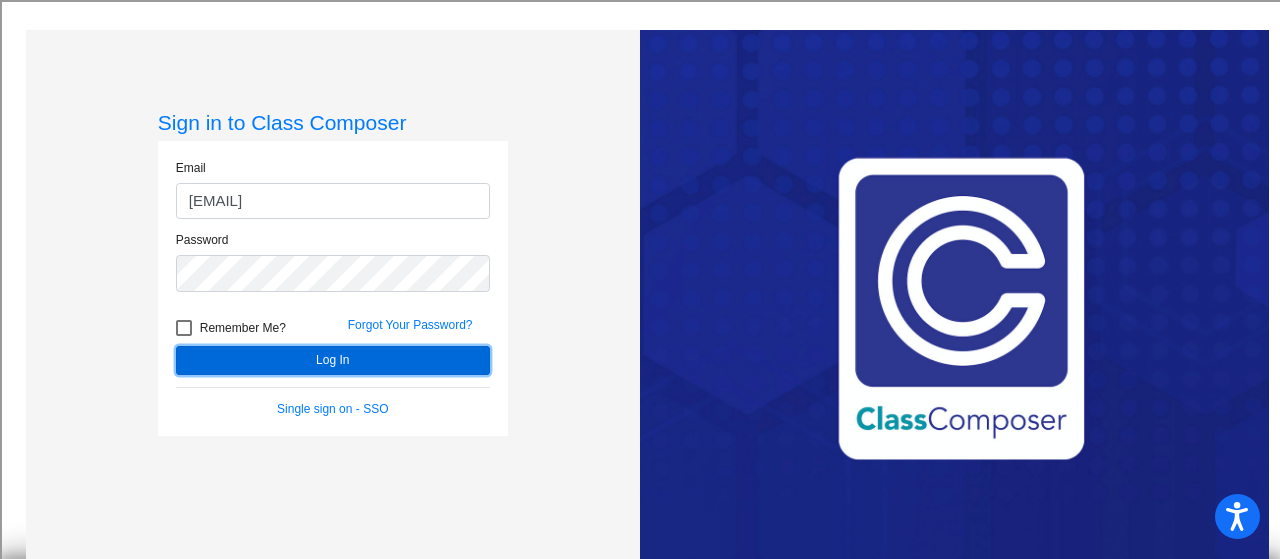 click on "Log In" 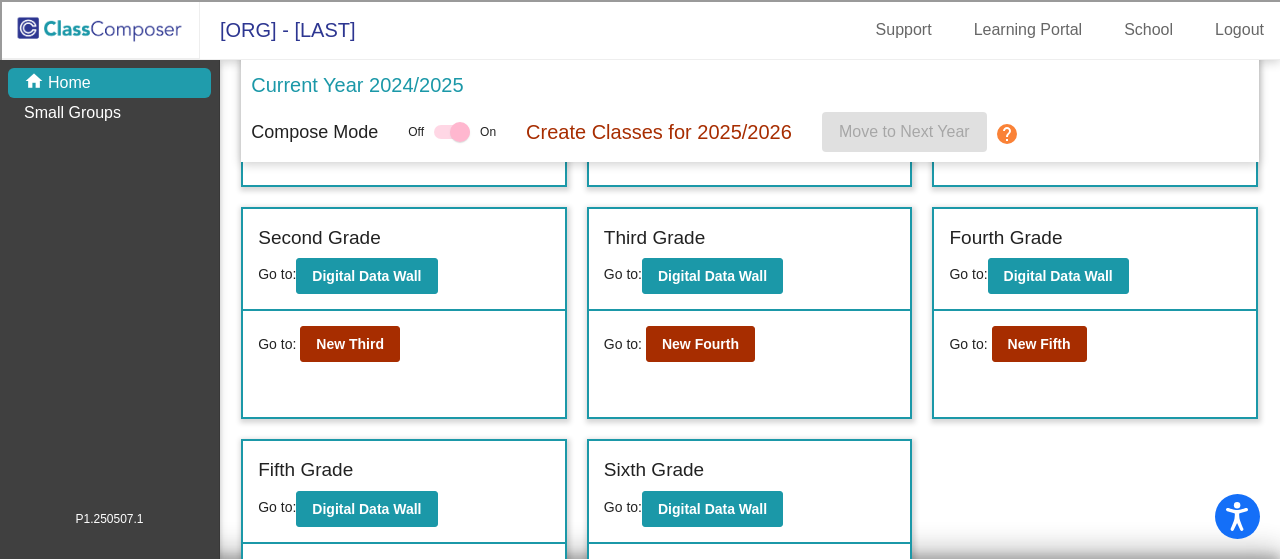 scroll, scrollTop: 288, scrollLeft: 0, axis: vertical 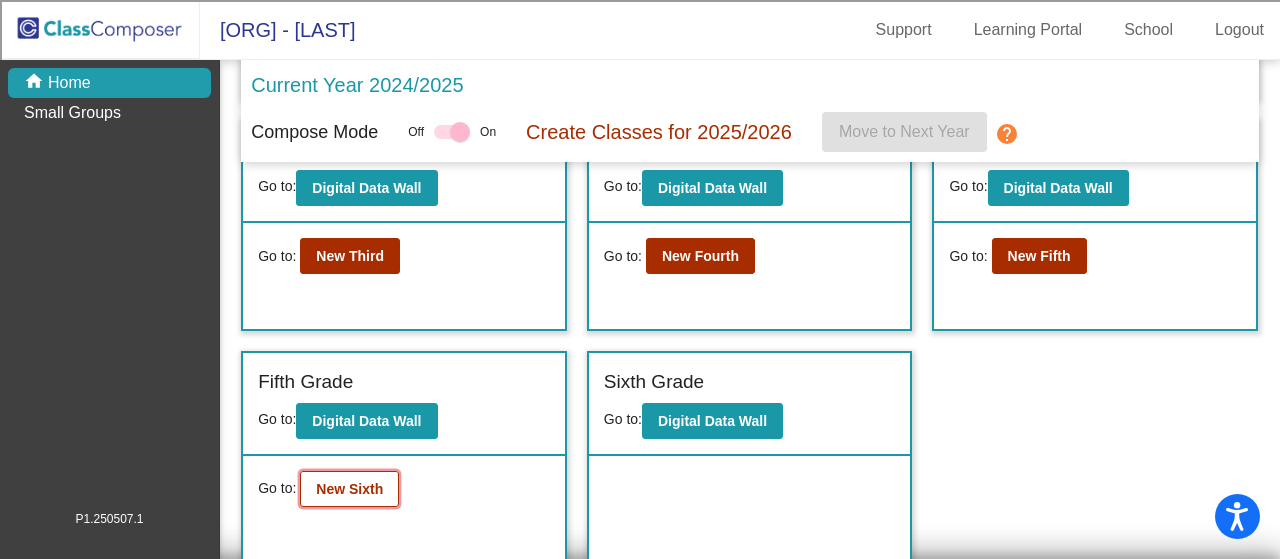 click on "New Sixth" 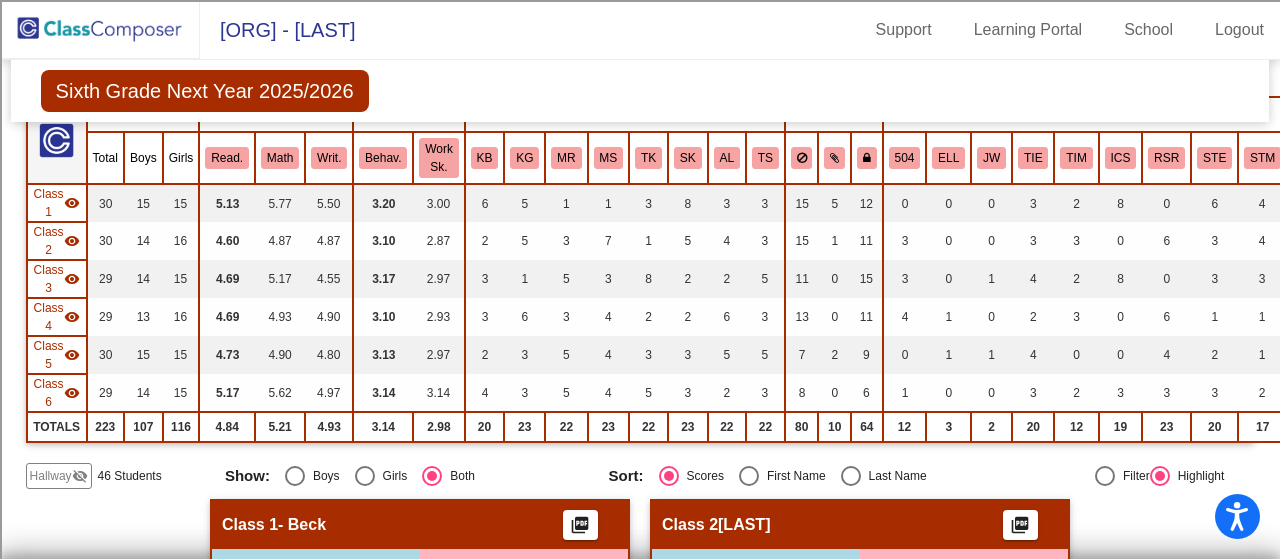 scroll, scrollTop: 0, scrollLeft: 0, axis: both 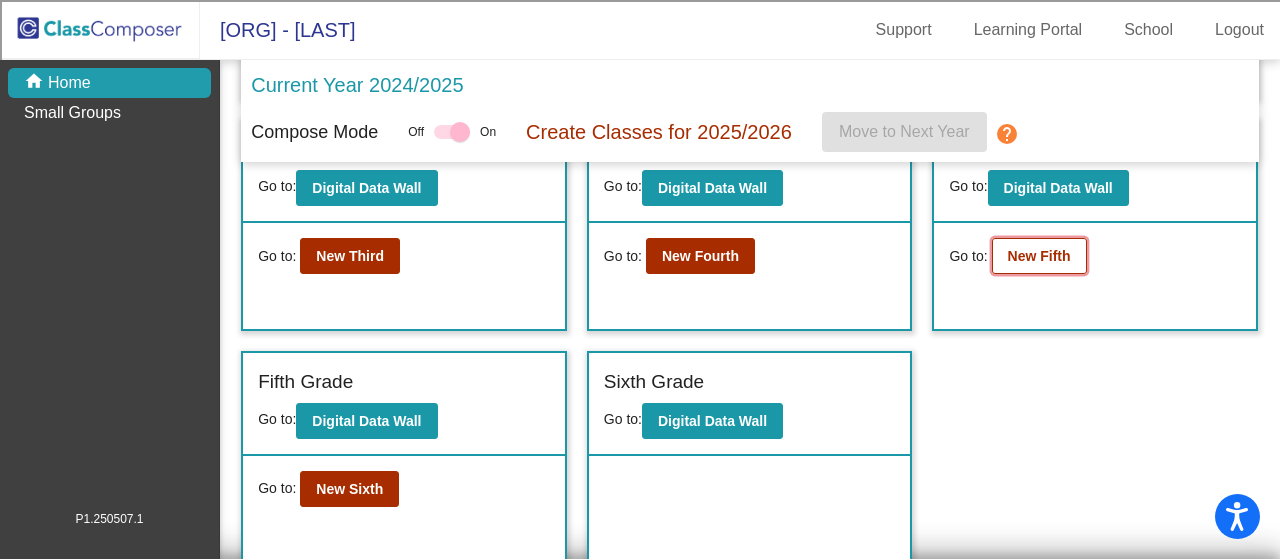 click on "New Fifth" 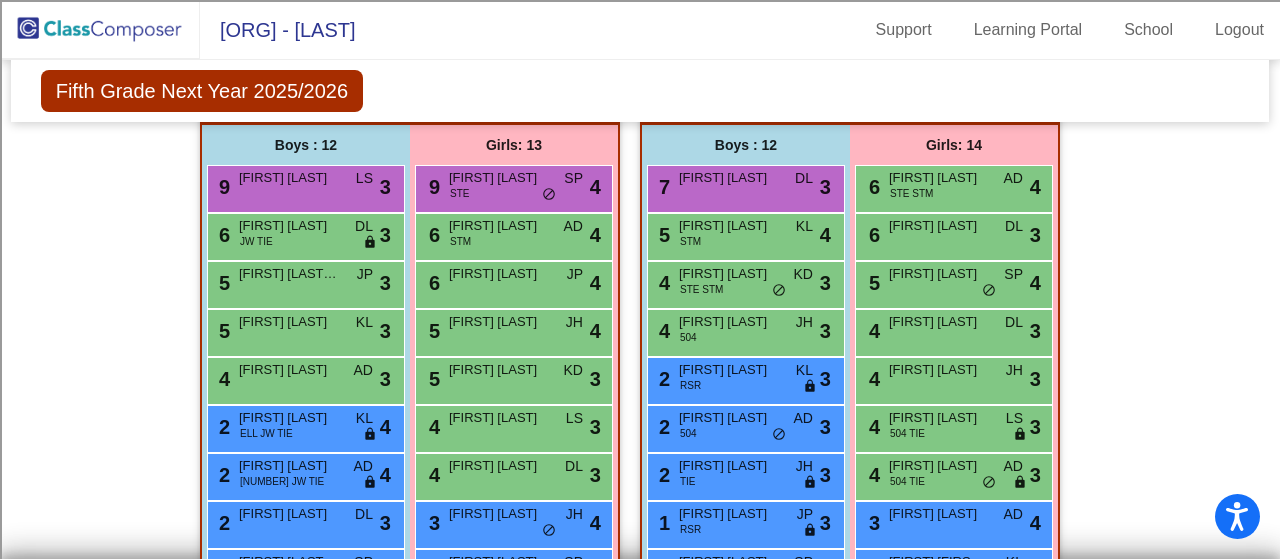 scroll, scrollTop: 1146, scrollLeft: 0, axis: vertical 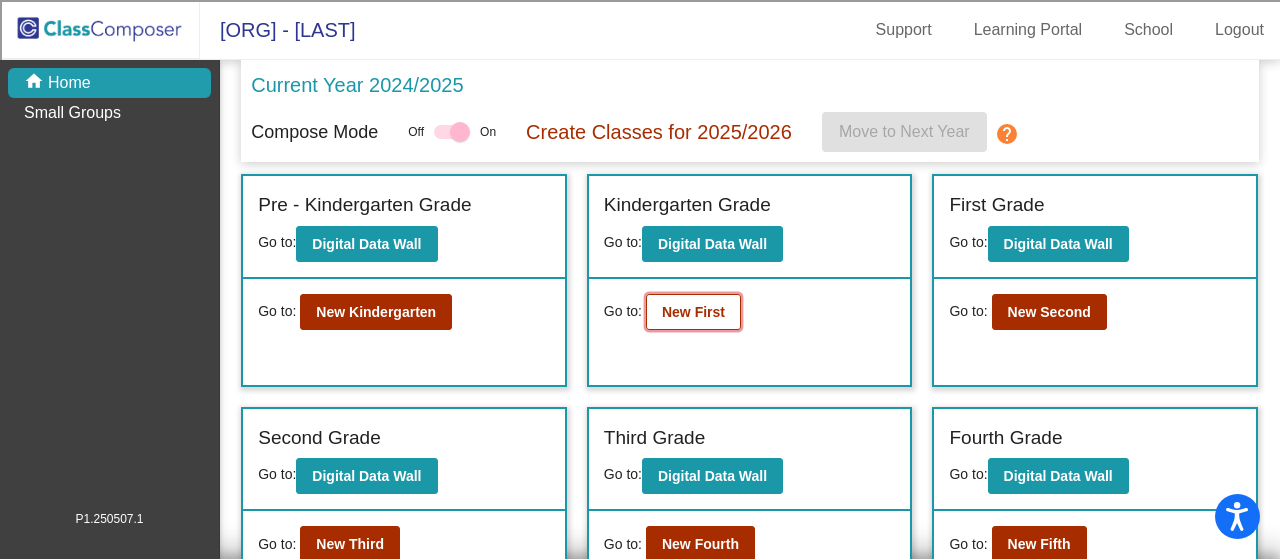 click on "New First" 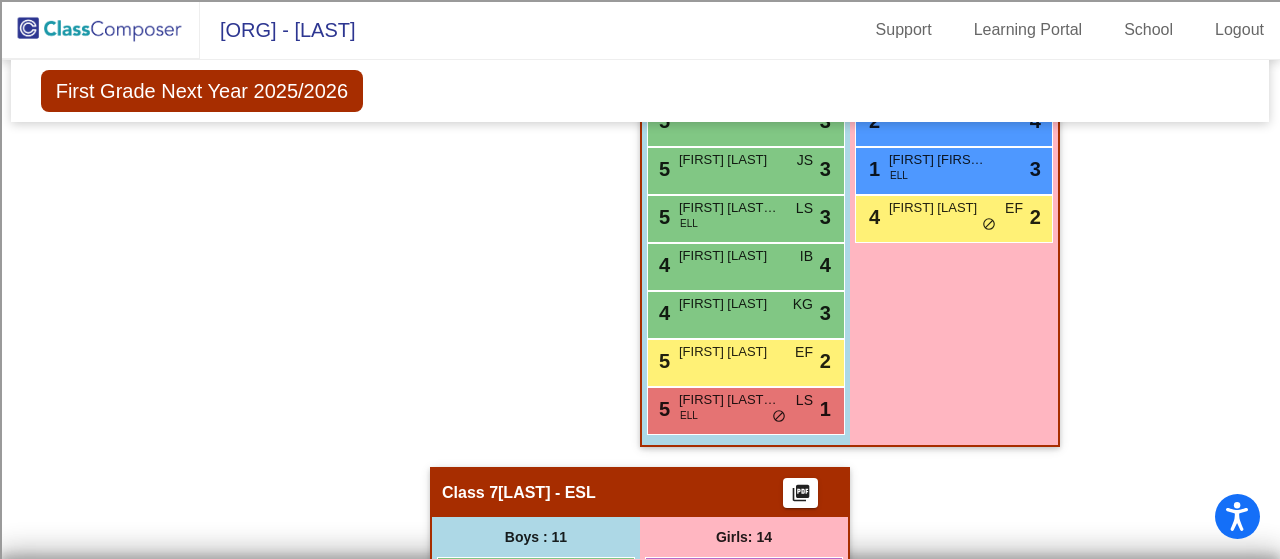 scroll, scrollTop: 2548, scrollLeft: 0, axis: vertical 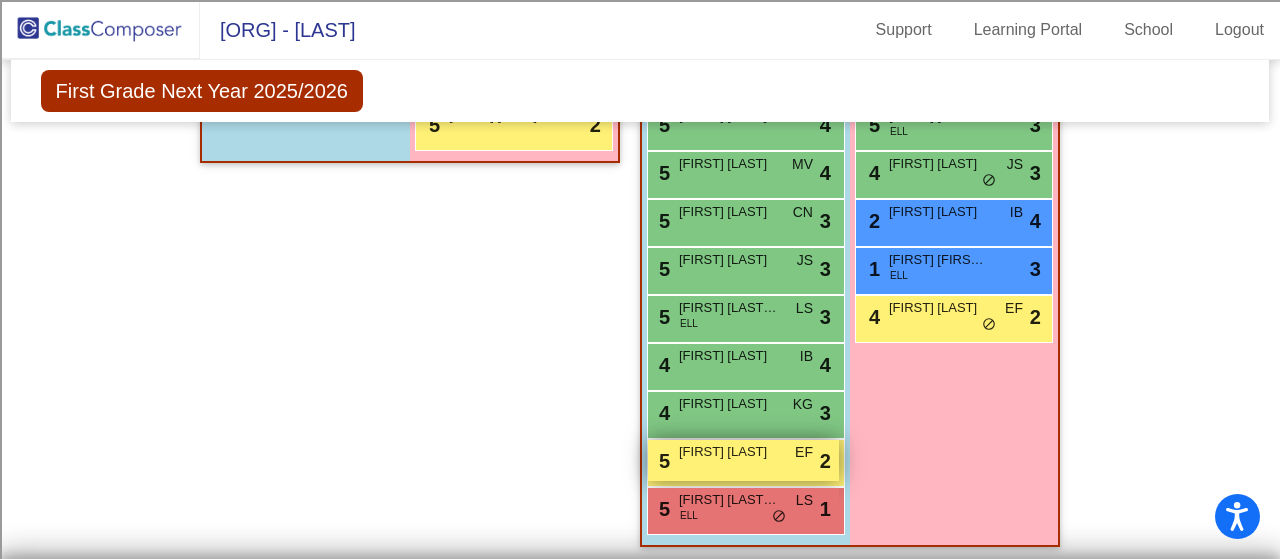 click on "[FIRST] [LAST]" at bounding box center [729, 452] 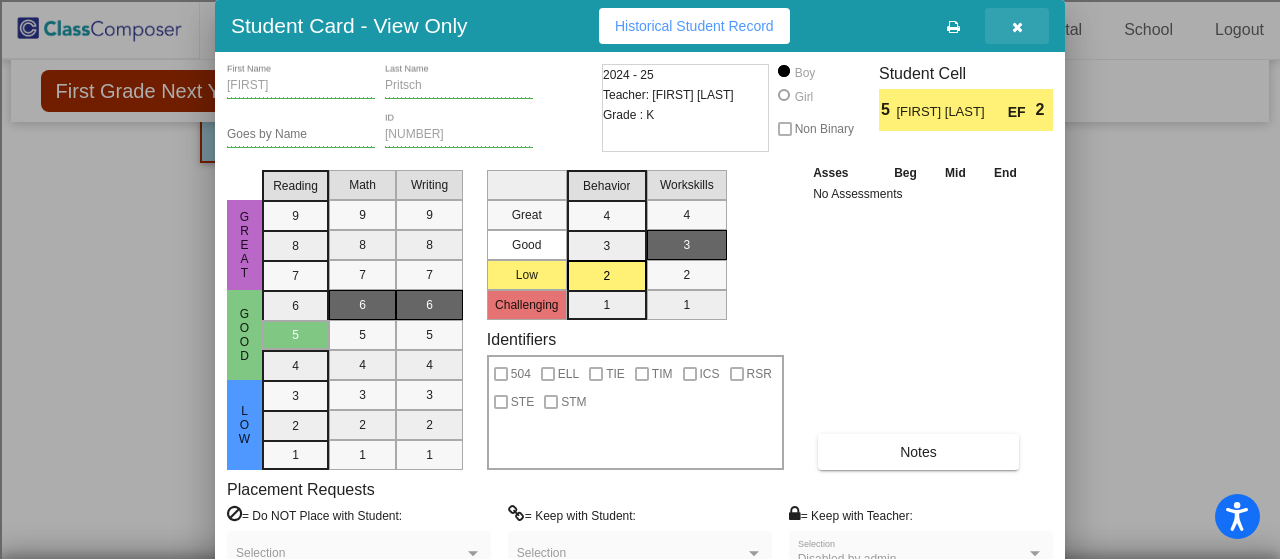 click at bounding box center [1017, 27] 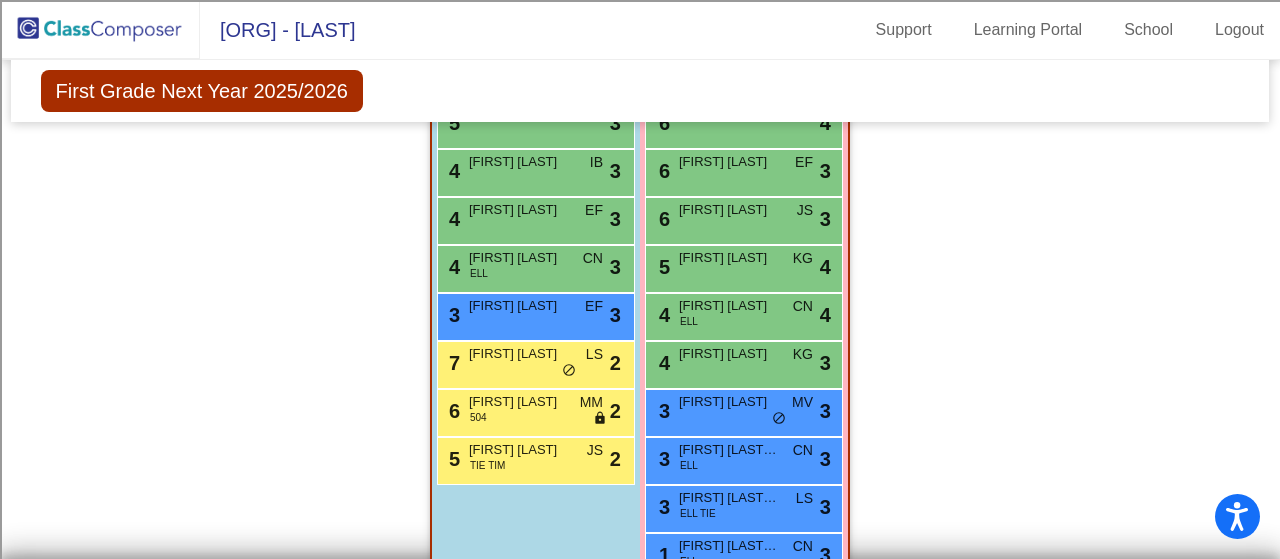 scroll, scrollTop: 3348, scrollLeft: 0, axis: vertical 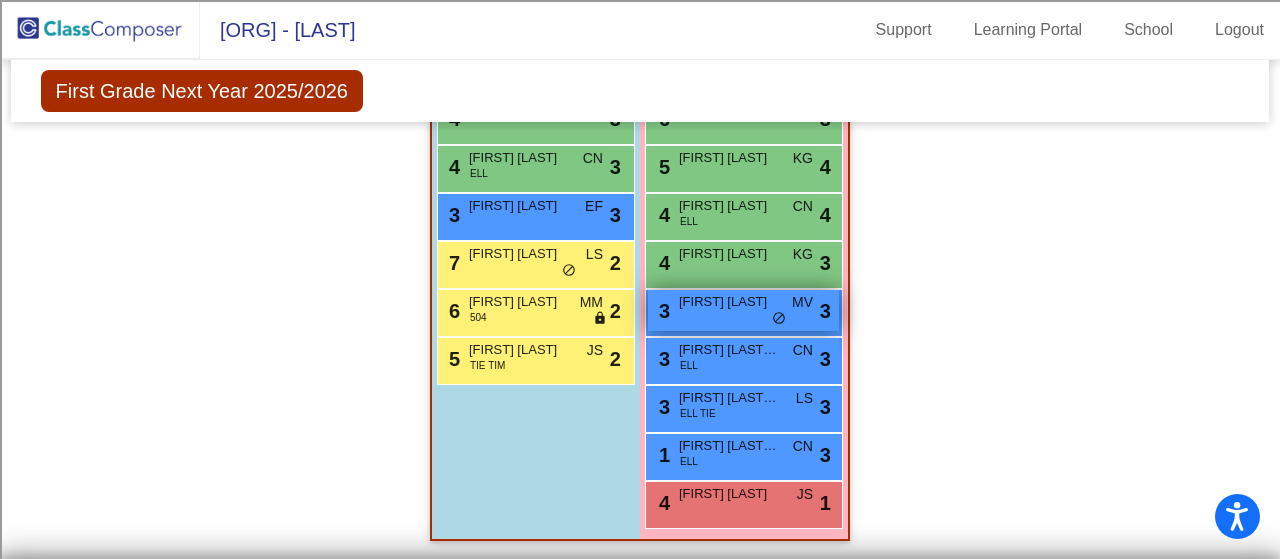 click on "[NUMBER] [FIRST] [LAST] [LAST] [LAST] [LAST]" at bounding box center [743, 310] 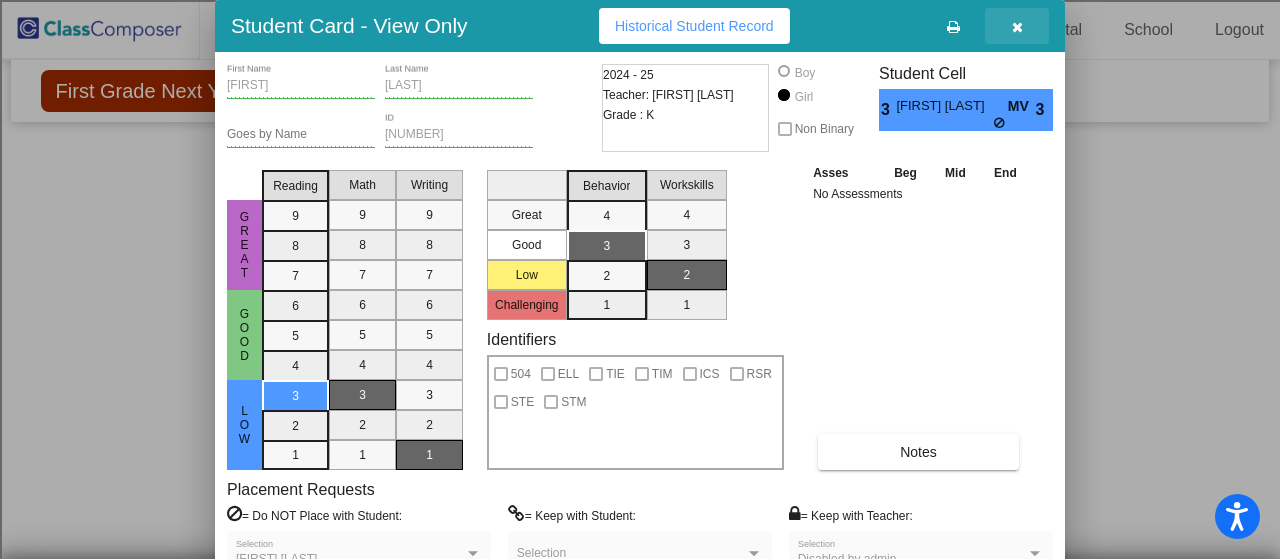 click at bounding box center (1017, 27) 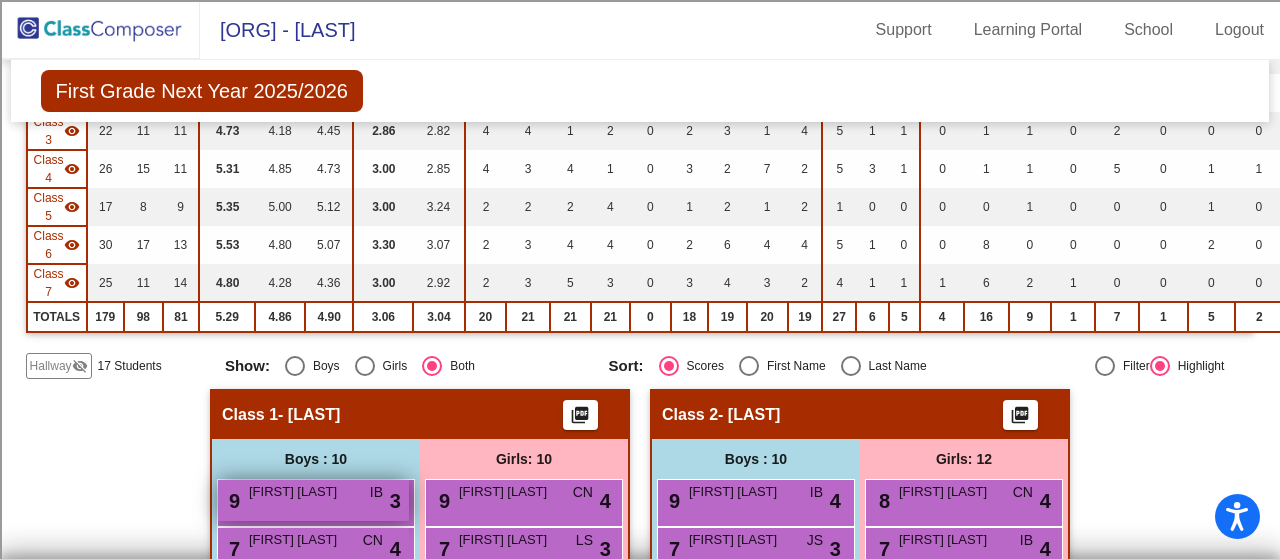 scroll, scrollTop: 0, scrollLeft: 0, axis: both 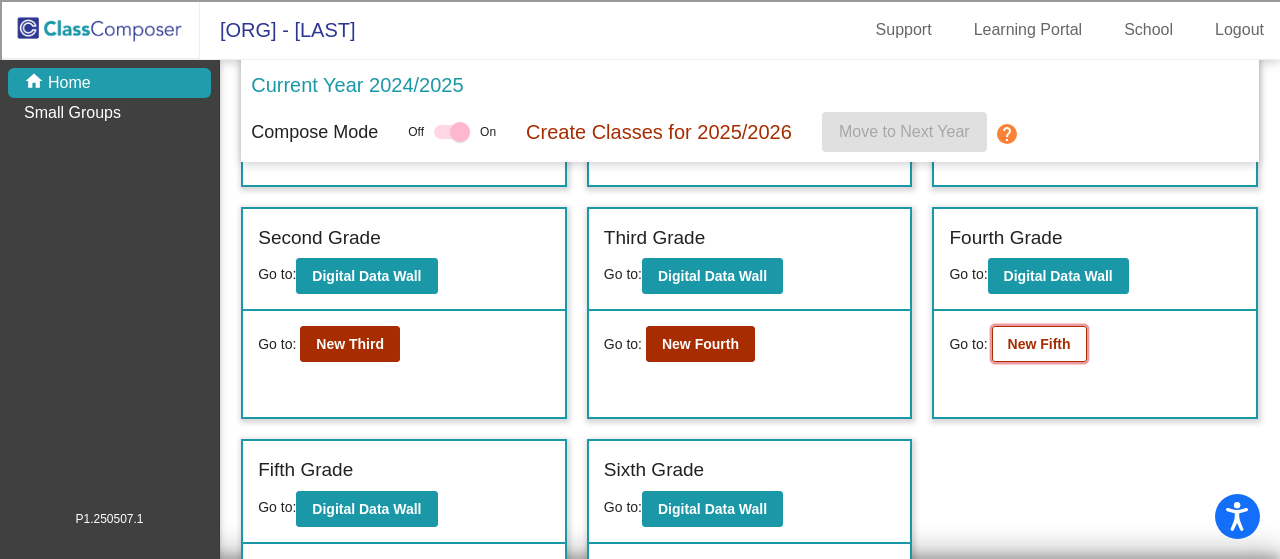 click on "New Fifth" 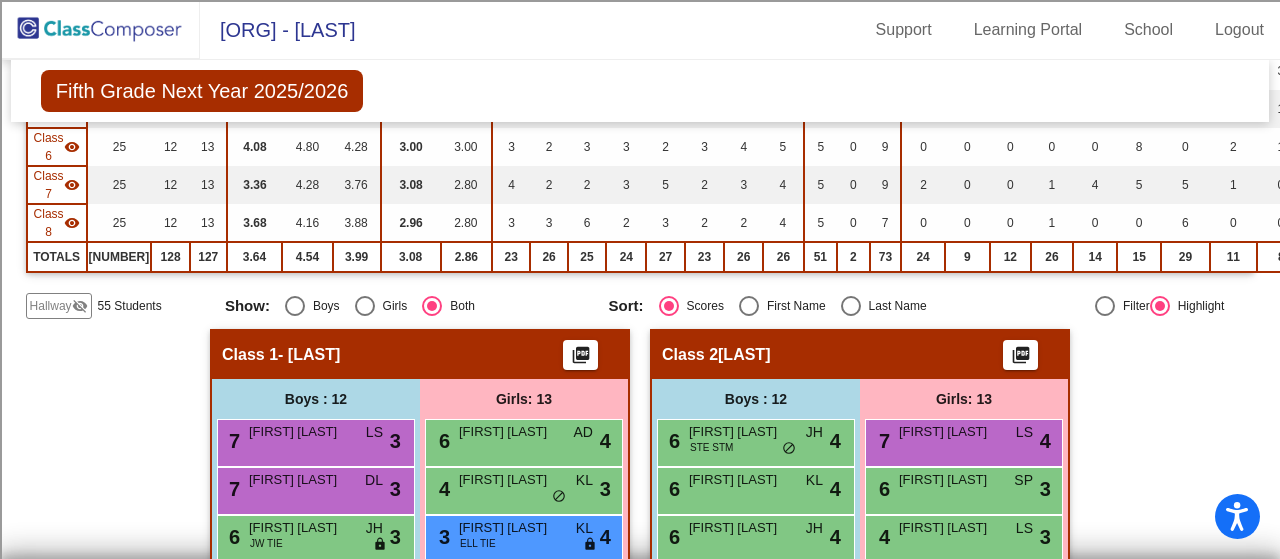scroll, scrollTop: 46, scrollLeft: 0, axis: vertical 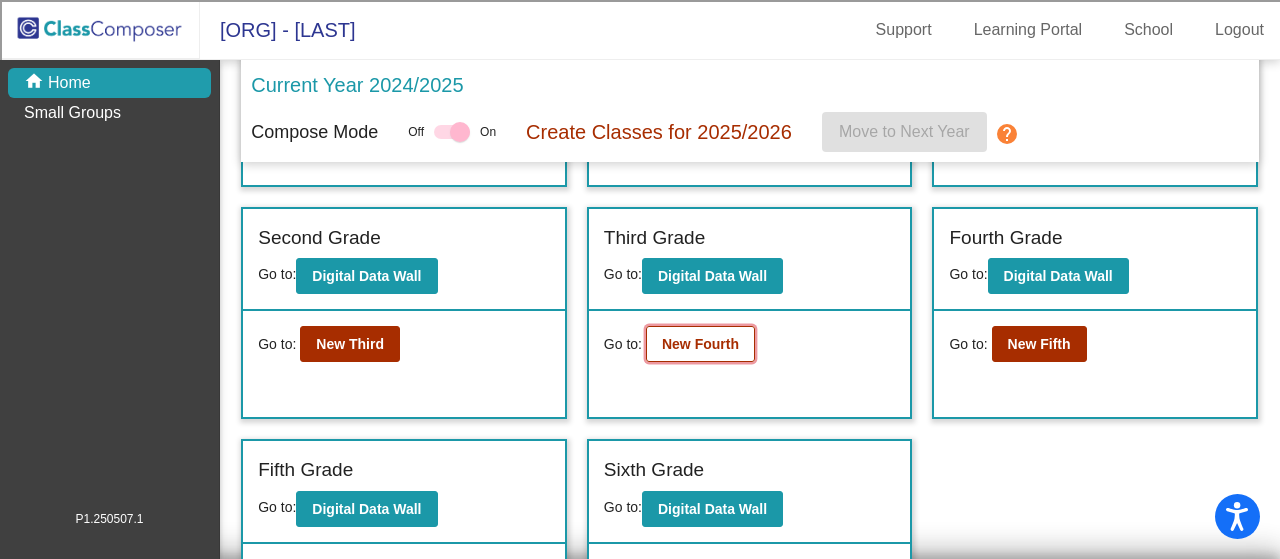 click on "New Fourth" 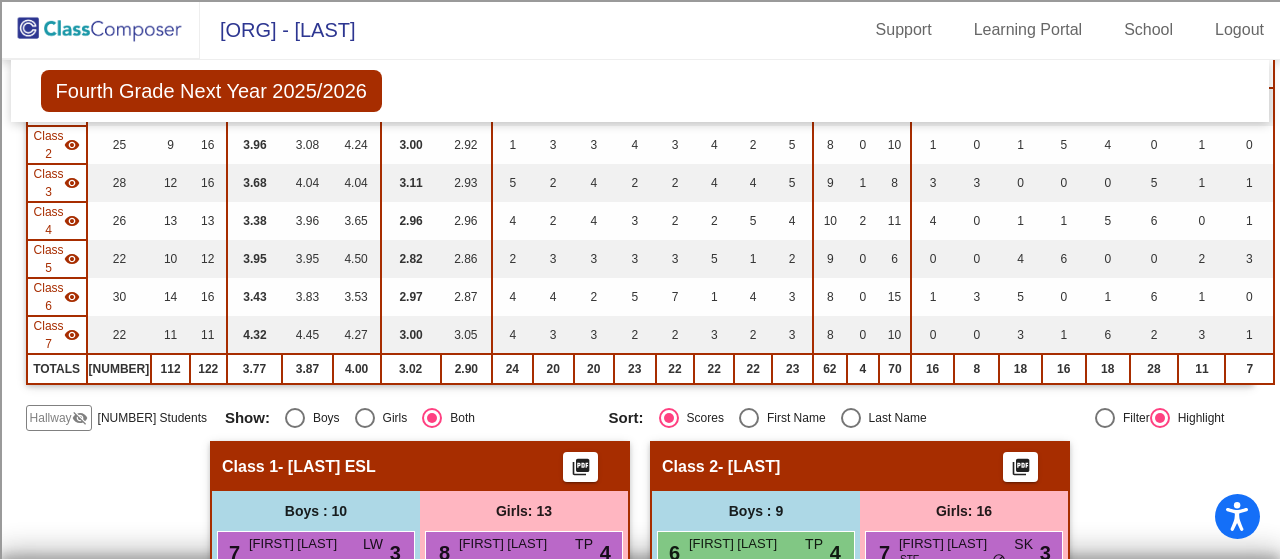scroll, scrollTop: 0, scrollLeft: 0, axis: both 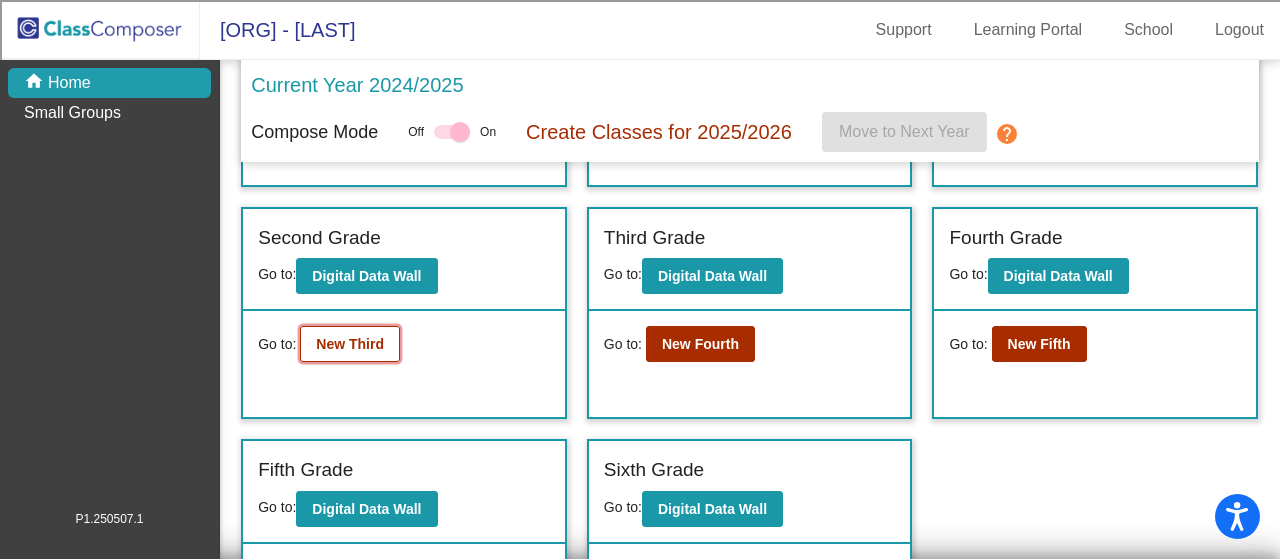 click on "New Third" 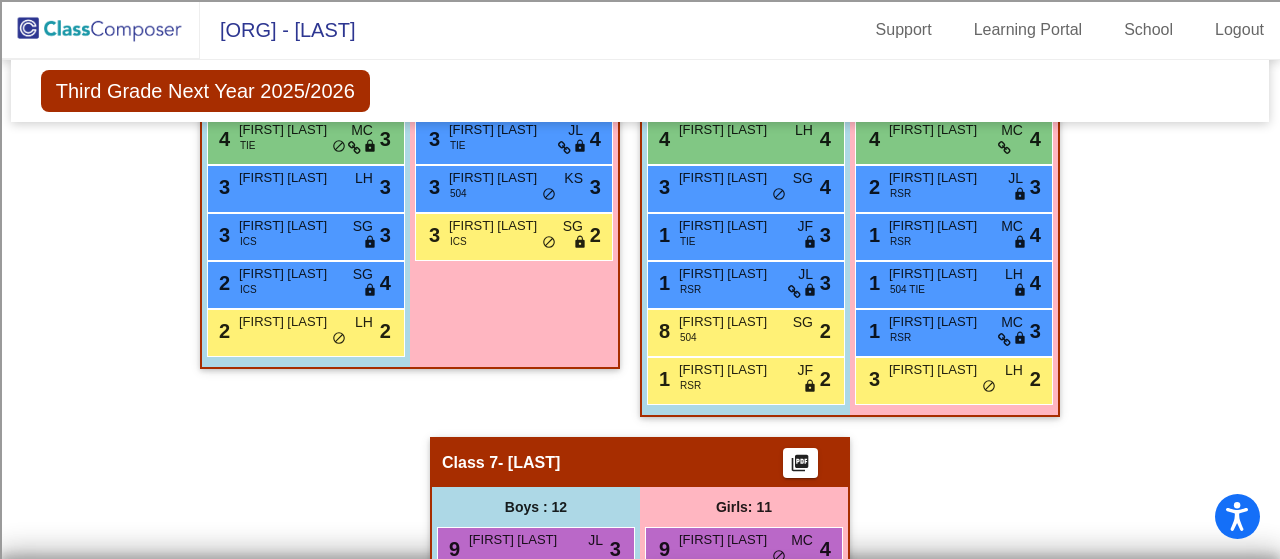 scroll, scrollTop: 2290, scrollLeft: 0, axis: vertical 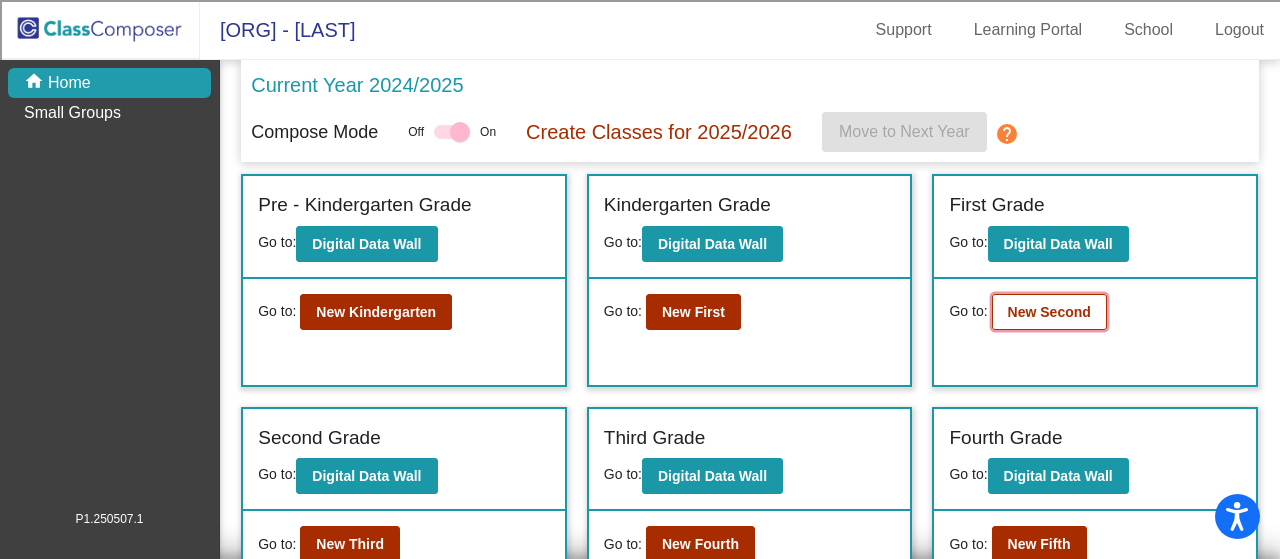 click on "New Second" 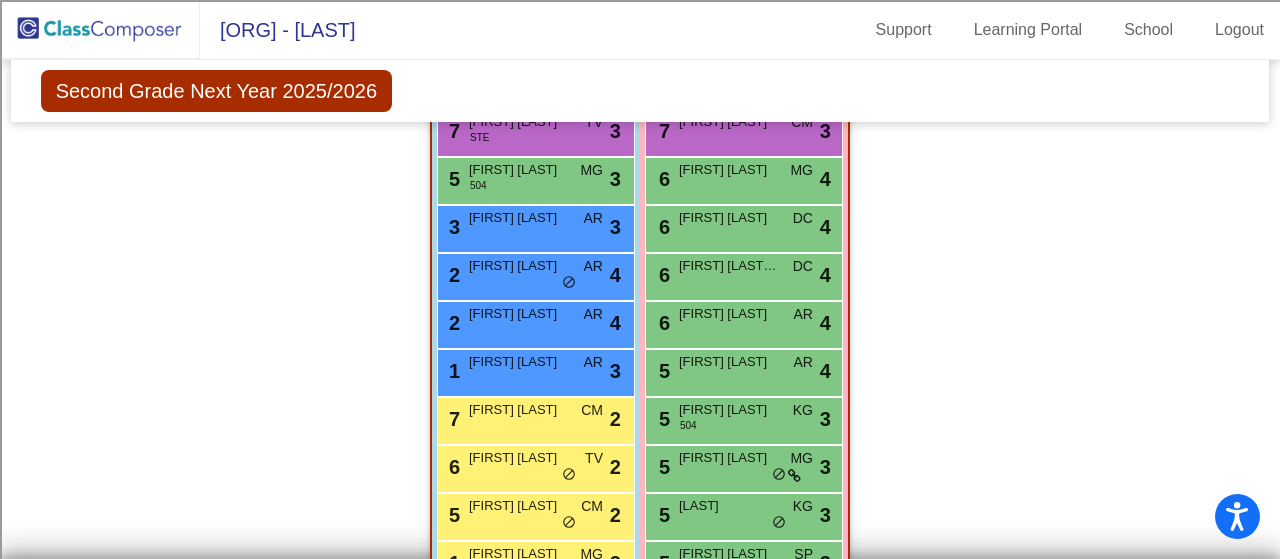 scroll, scrollTop: 3780, scrollLeft: 0, axis: vertical 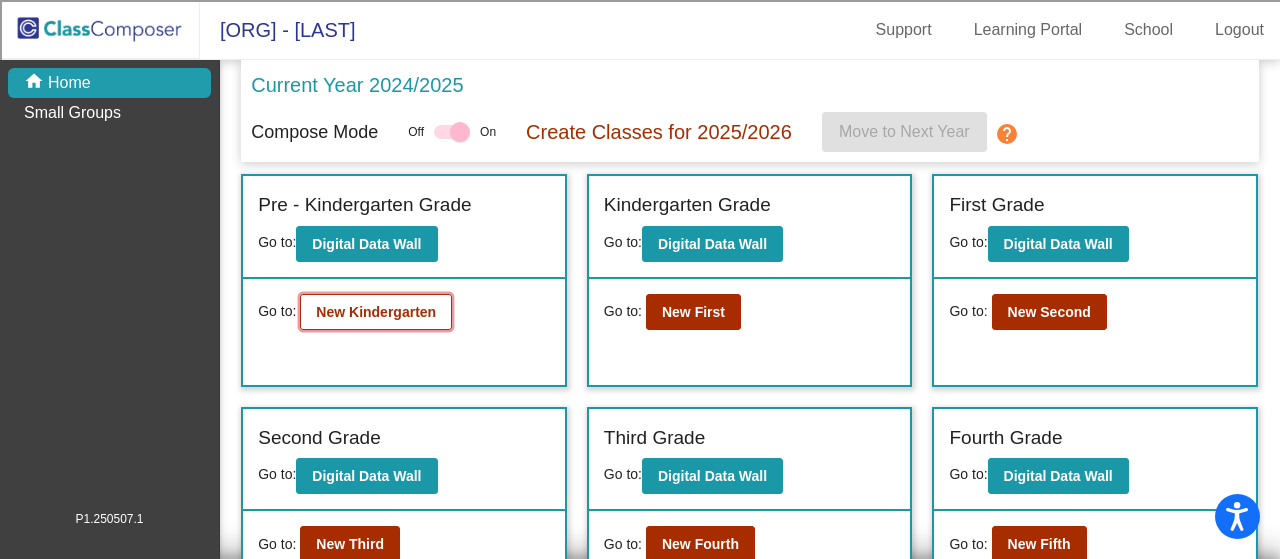 click on "New Kindergarten" 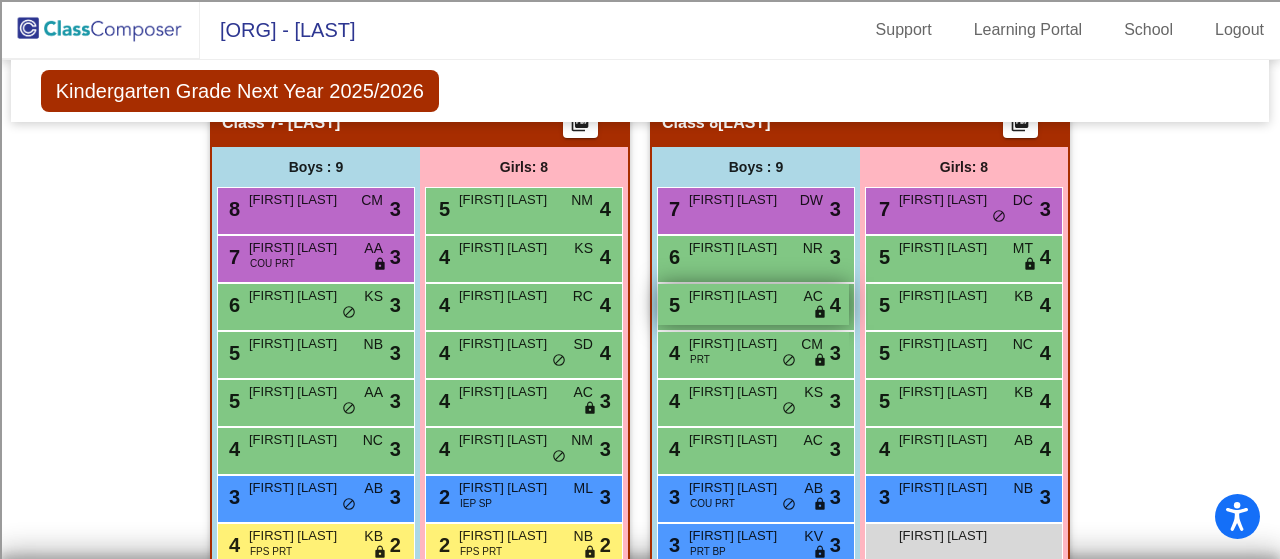 scroll, scrollTop: 2532, scrollLeft: 0, axis: vertical 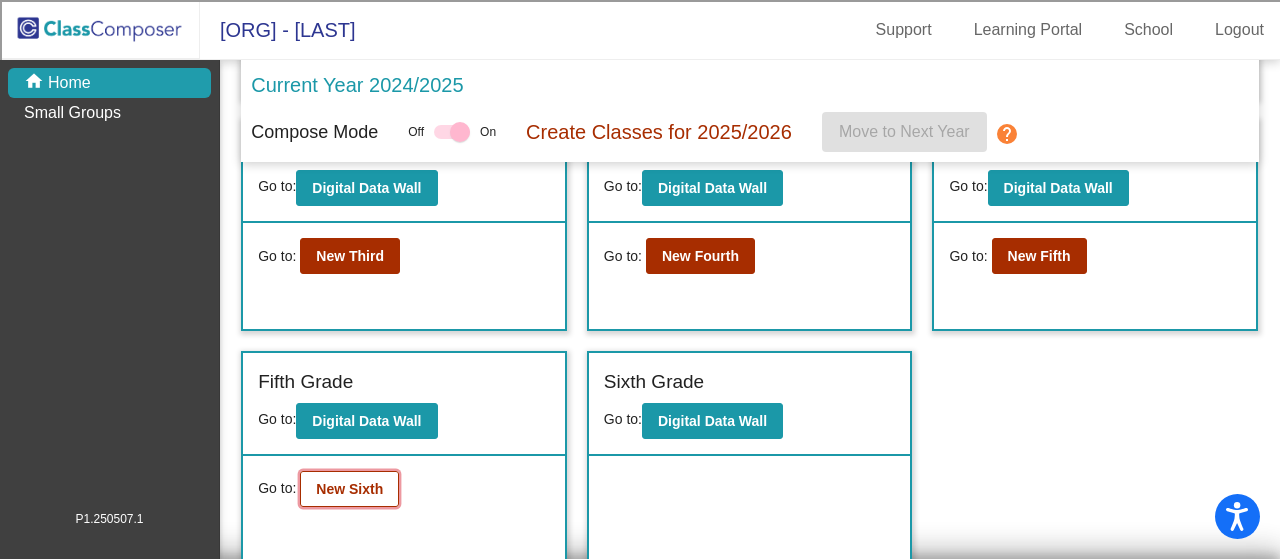 click on "New Sixth" 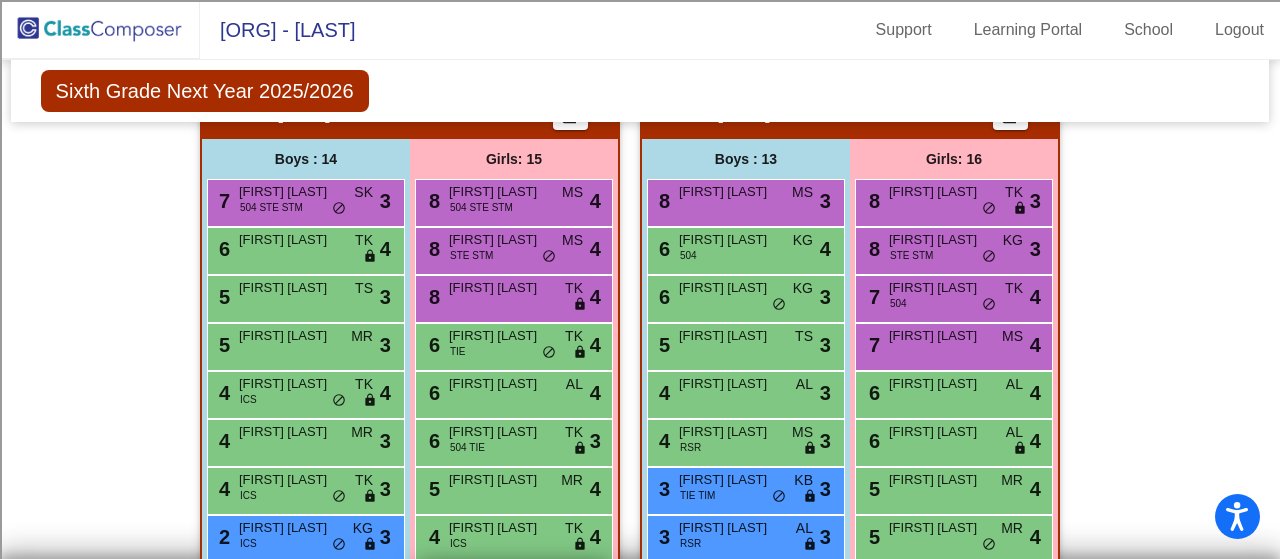 scroll, scrollTop: 1500, scrollLeft: 0, axis: vertical 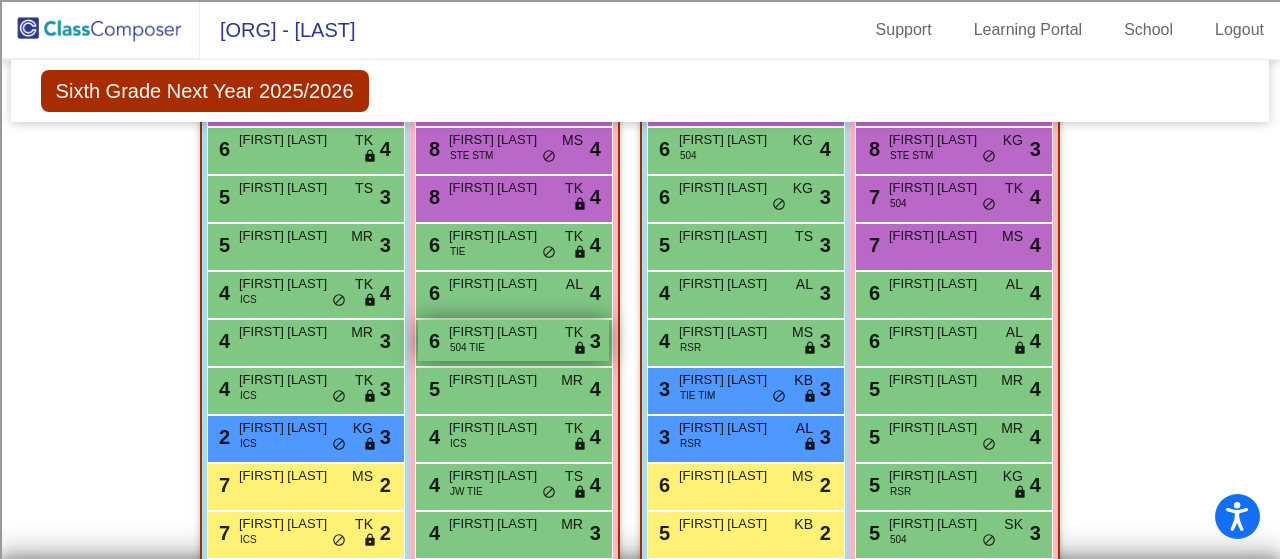 click on "[FIRST] [LAST]" at bounding box center (499, 332) 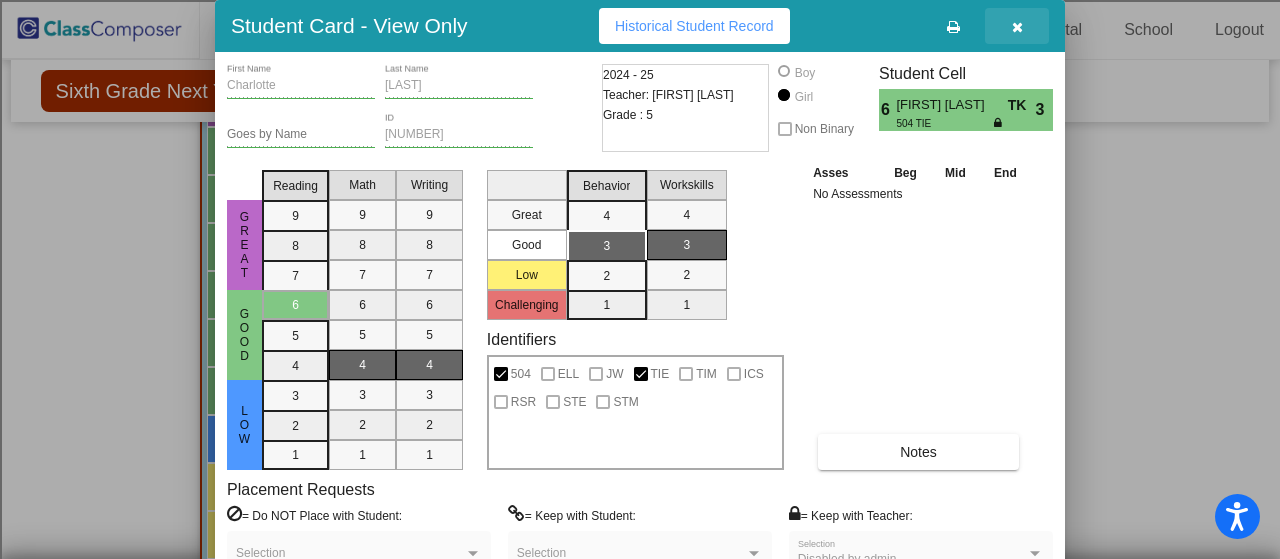click at bounding box center (1017, 26) 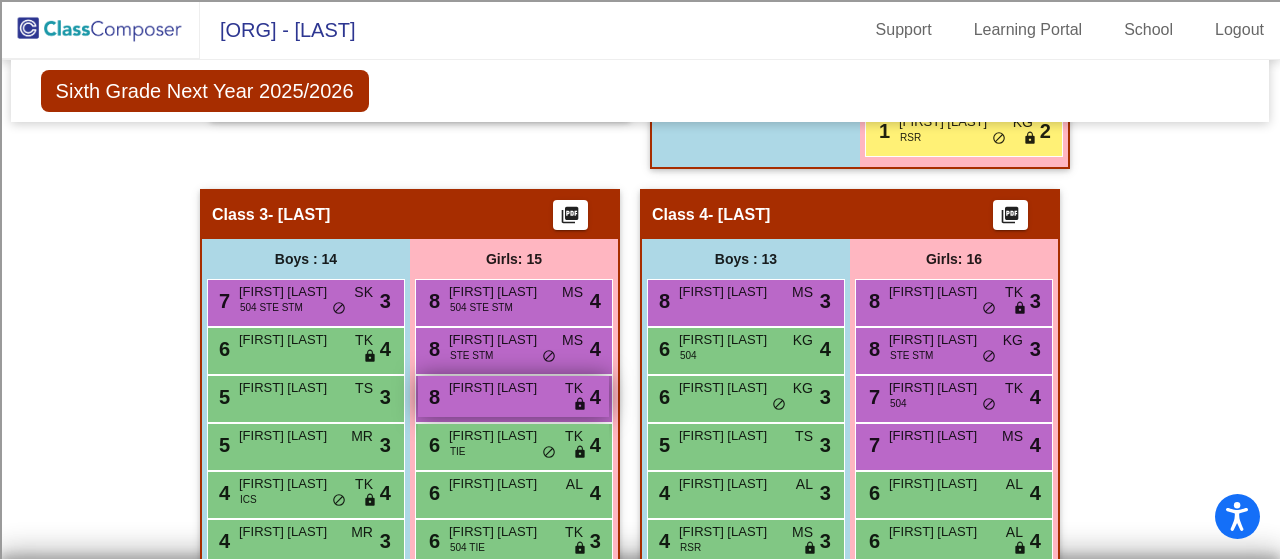 scroll, scrollTop: 1100, scrollLeft: 0, axis: vertical 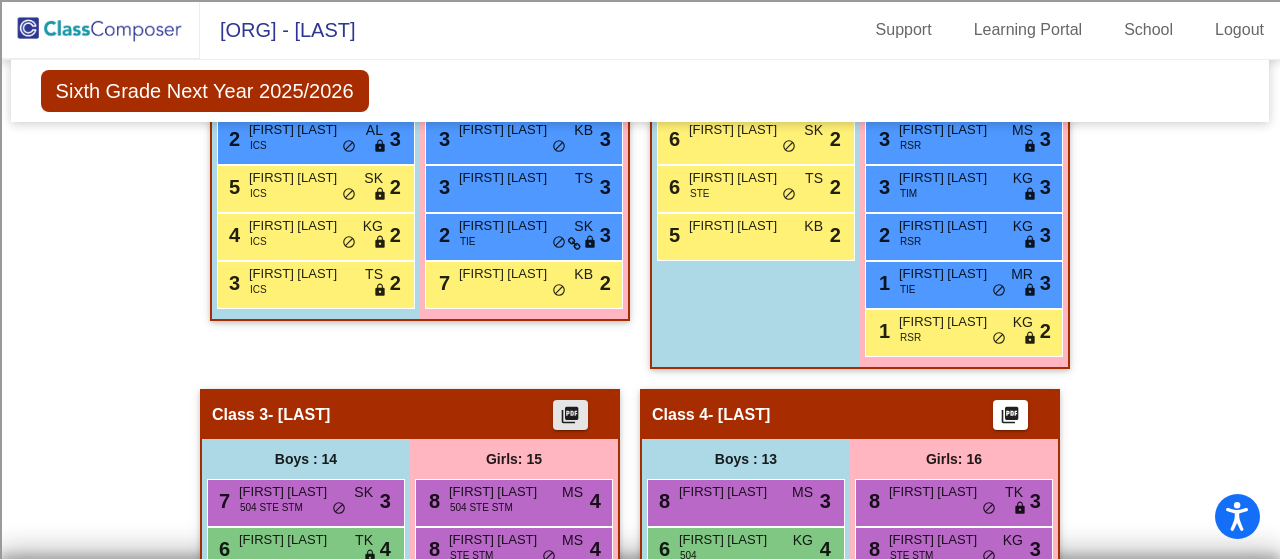 click on "picture_as_pdf" 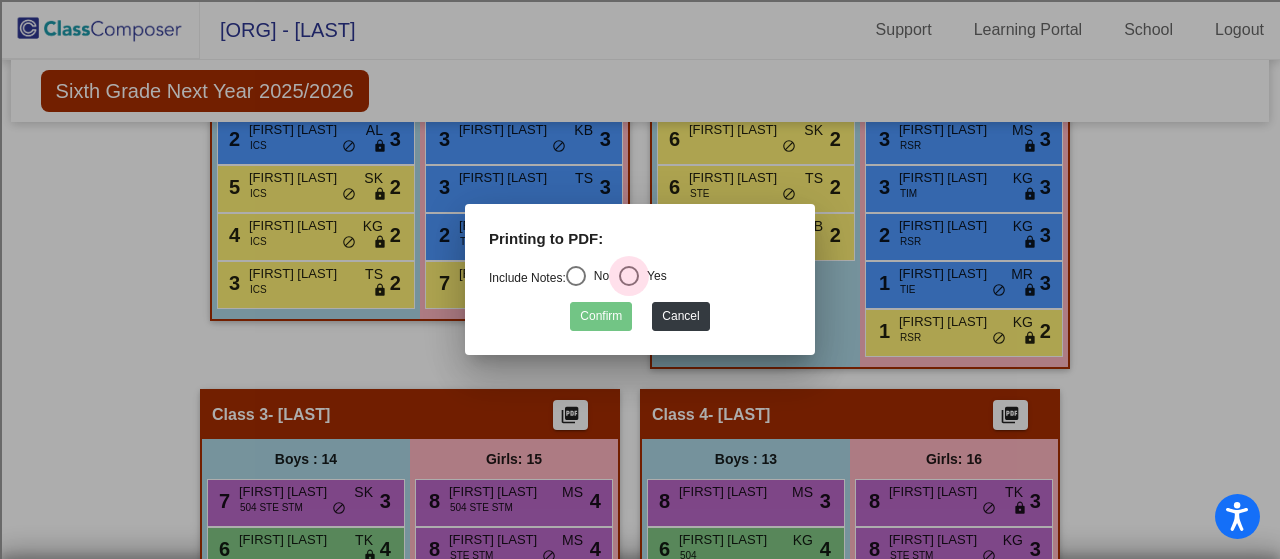 click at bounding box center [629, 276] 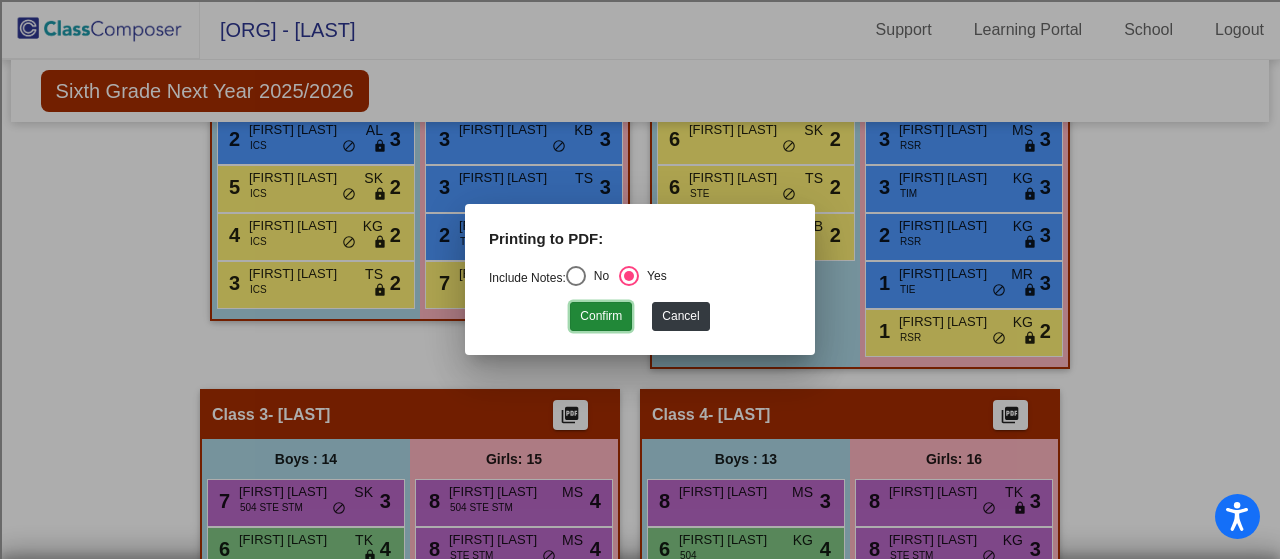 click on "Confirm" at bounding box center (601, 316) 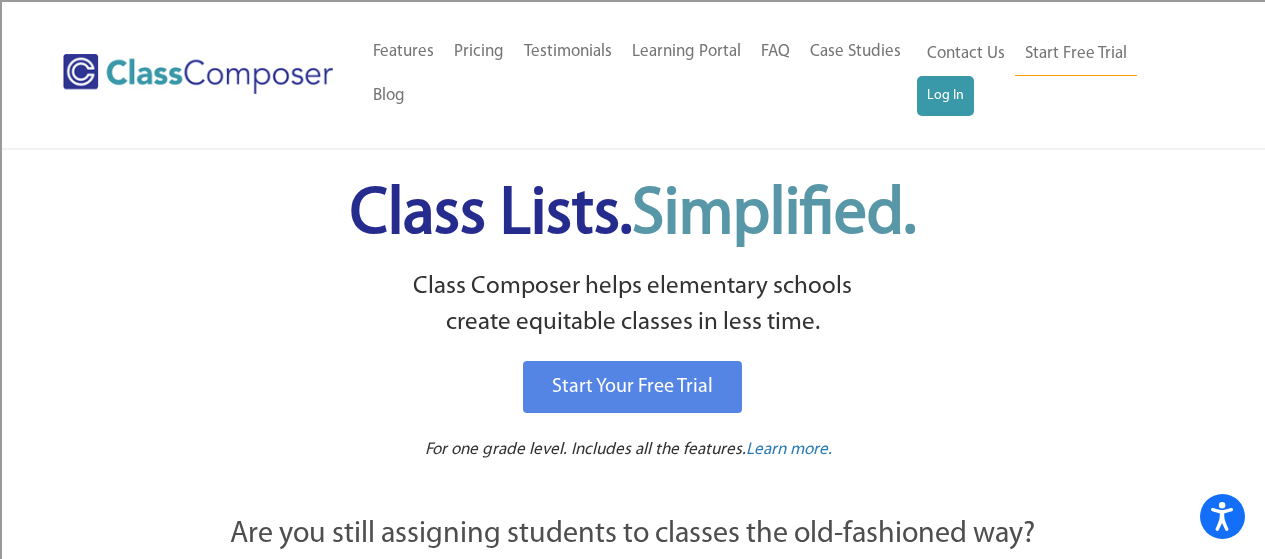 scroll, scrollTop: 0, scrollLeft: 0, axis: both 